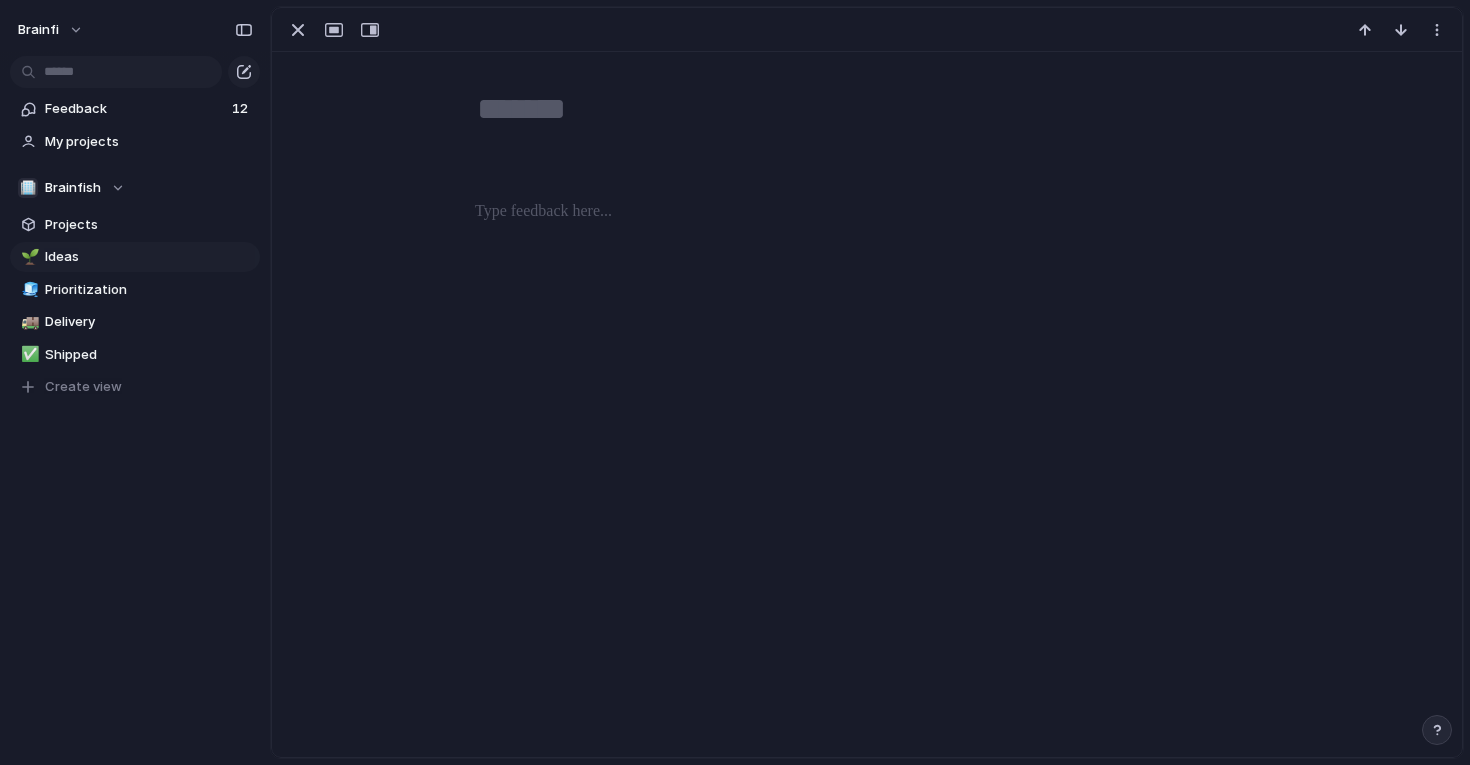 scroll, scrollTop: 0, scrollLeft: 0, axis: both 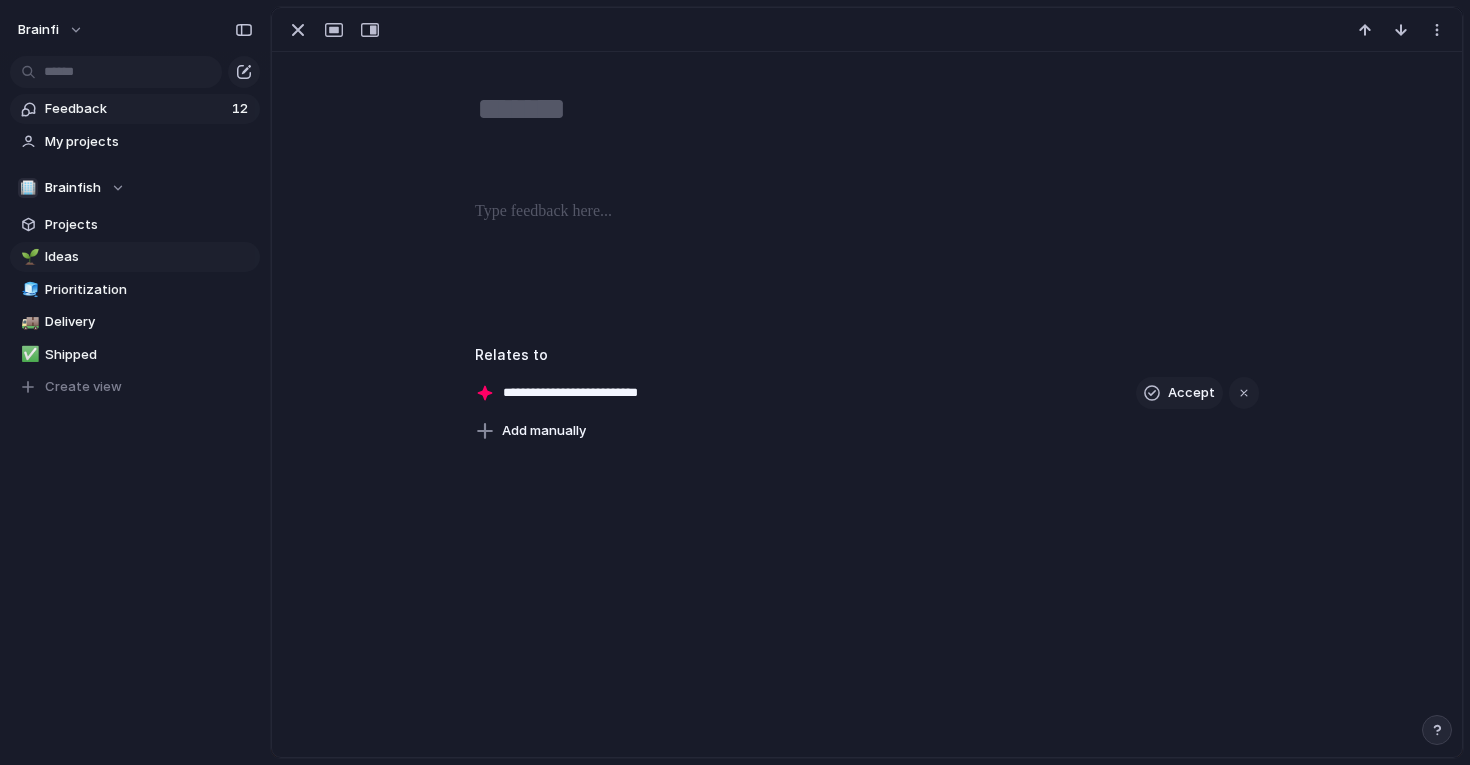 click on "Feedback" at bounding box center [135, 109] 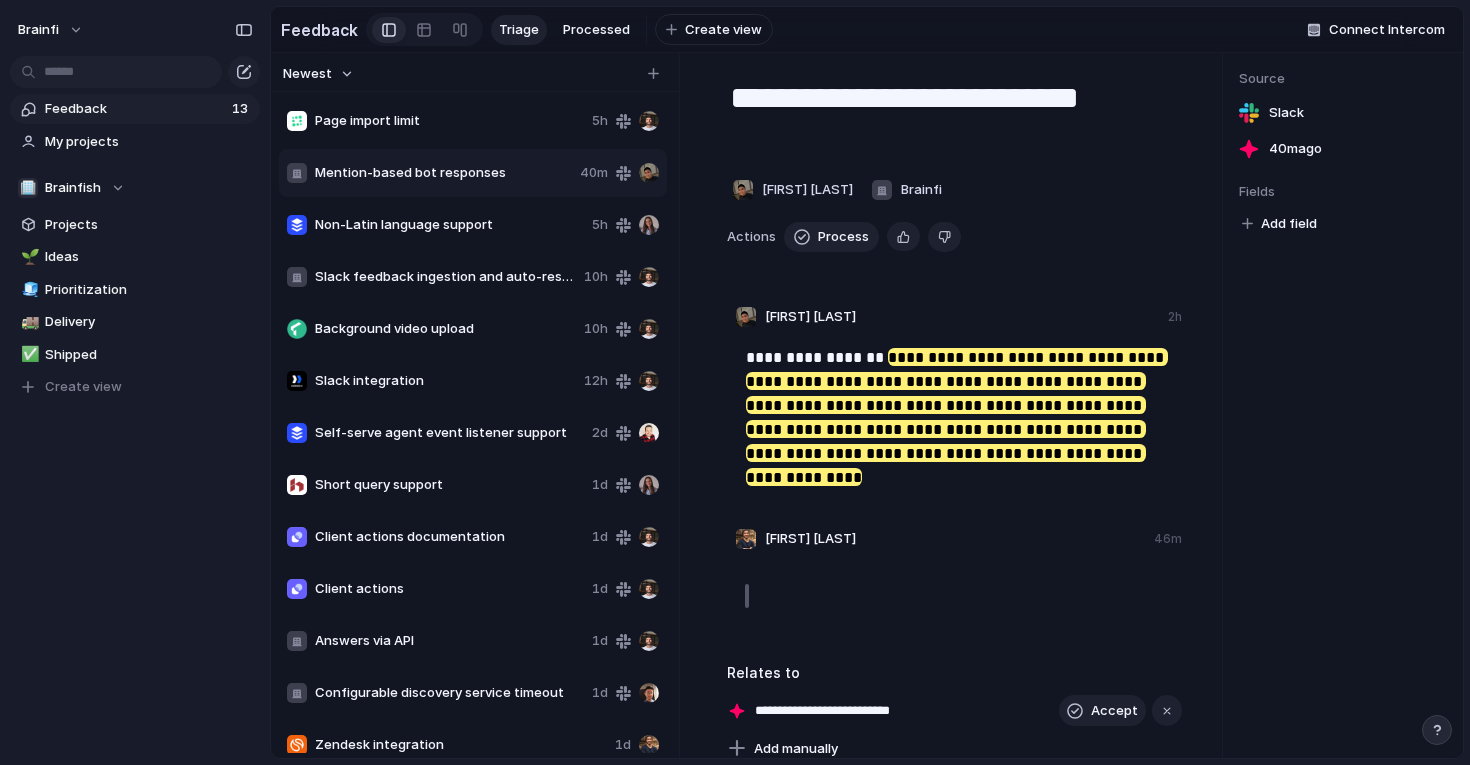 scroll, scrollTop: 0, scrollLeft: 0, axis: both 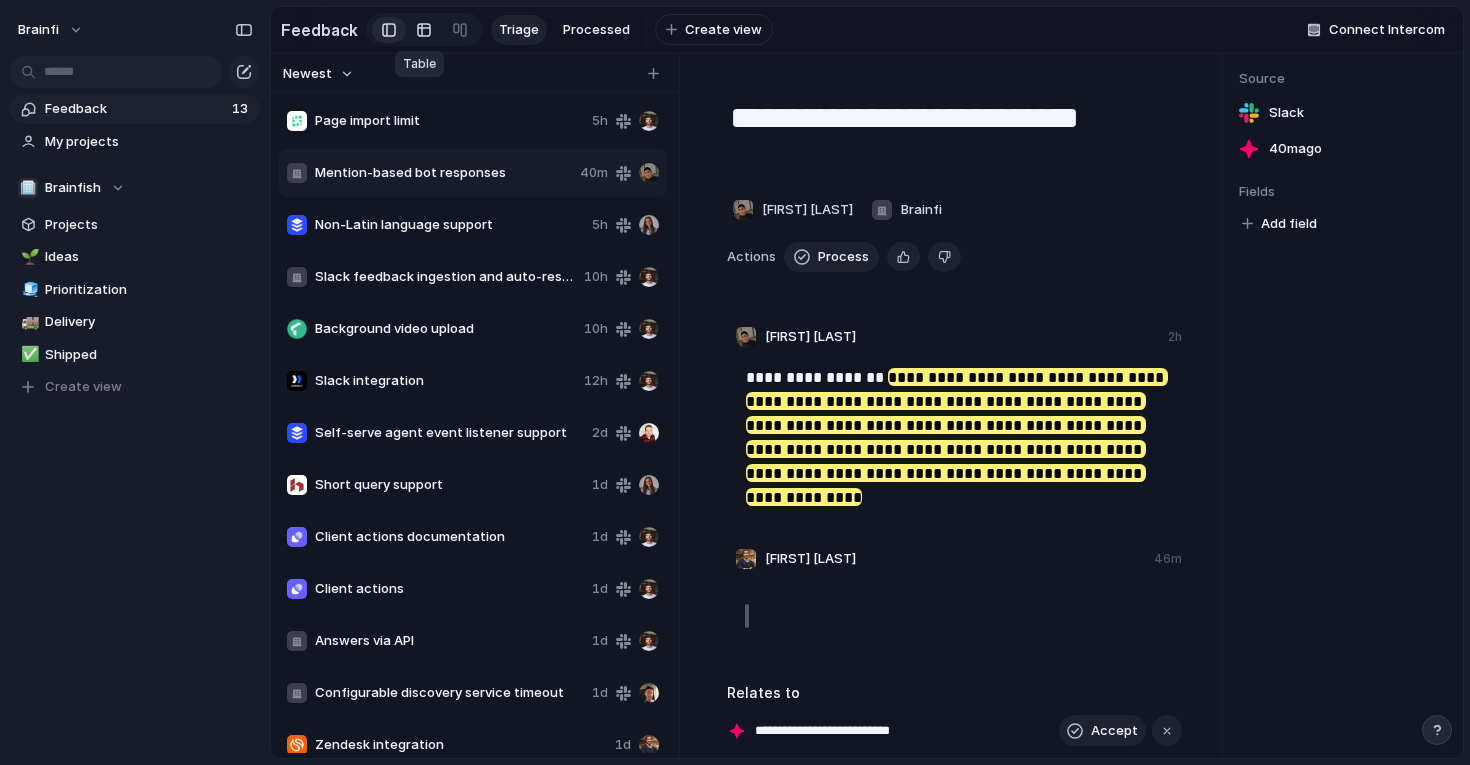 click at bounding box center (424, 30) 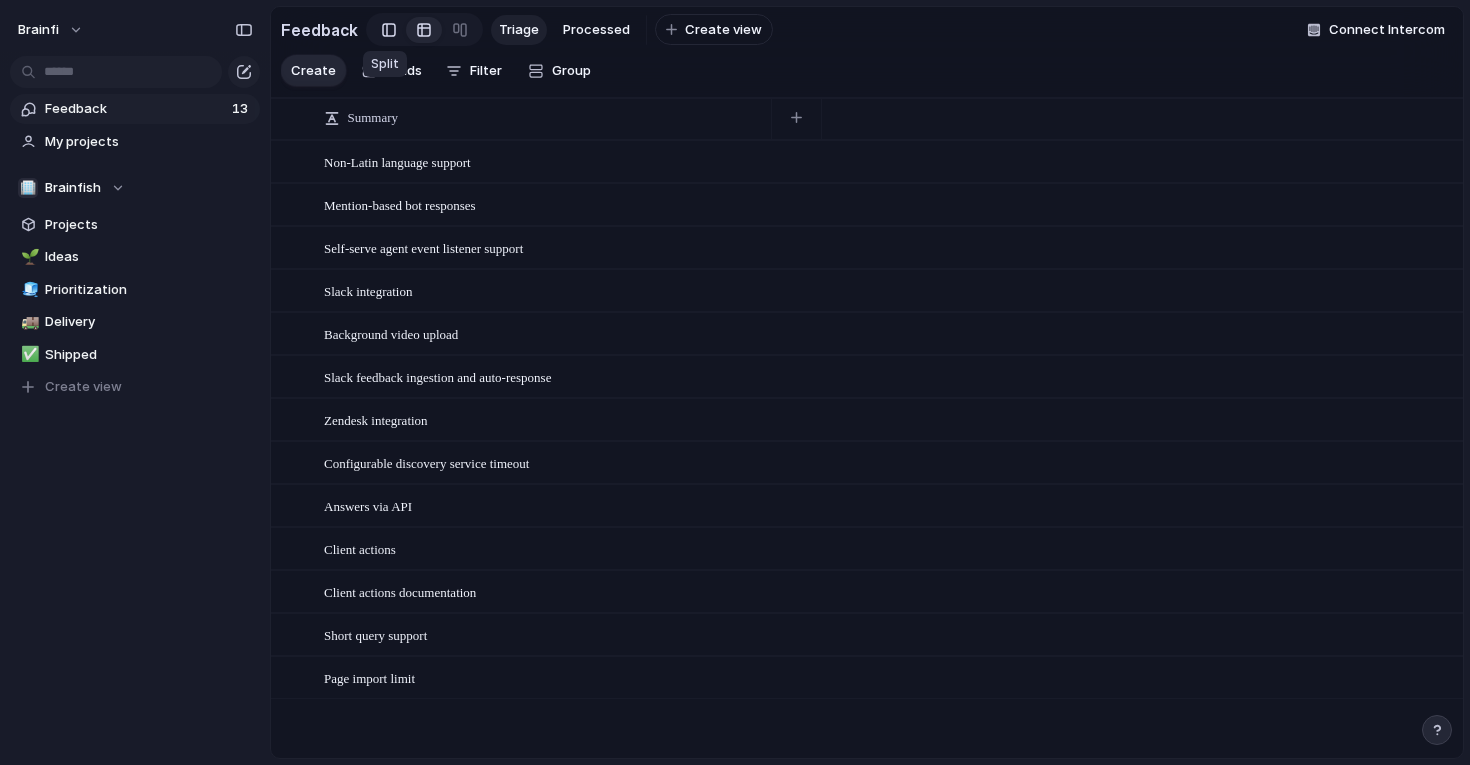 click at bounding box center [389, 30] 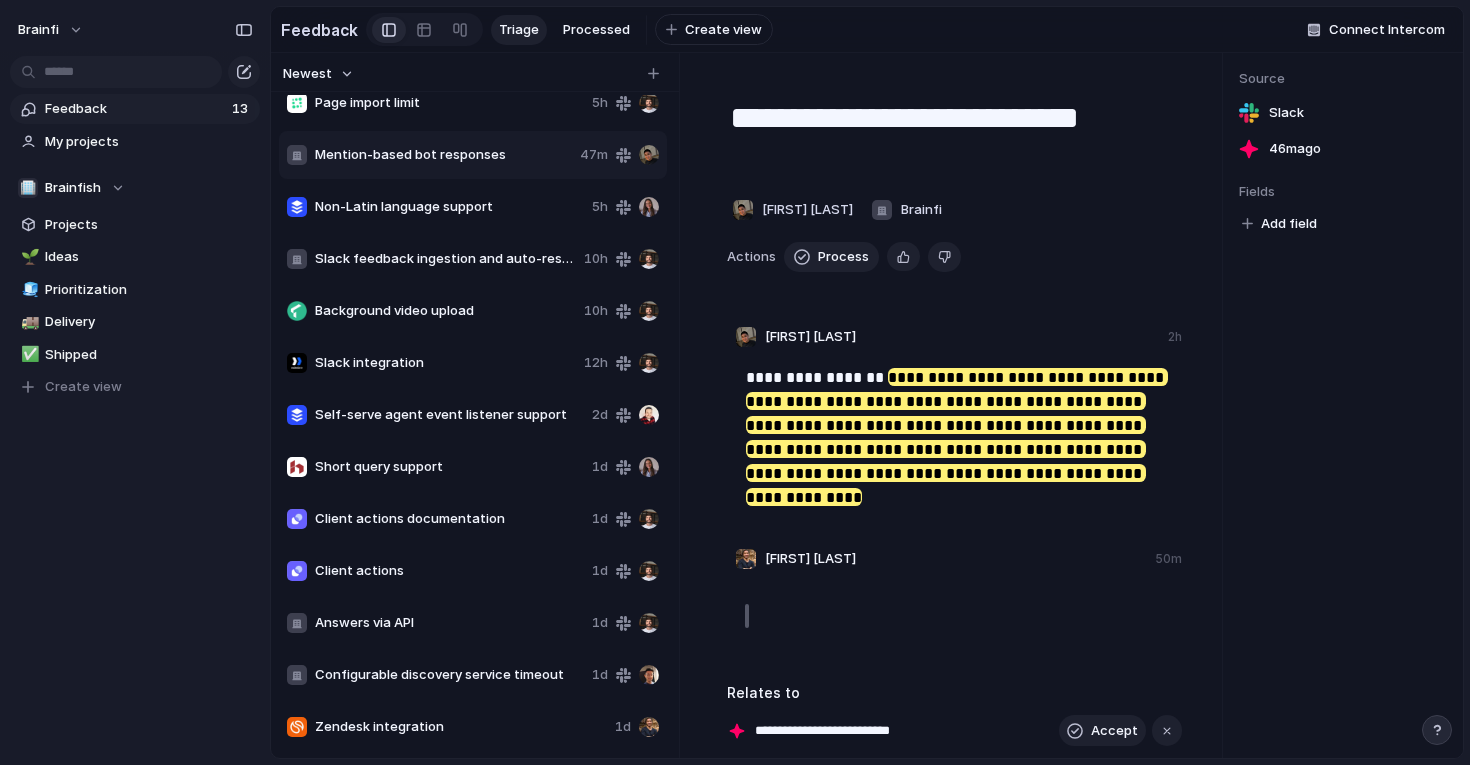 scroll, scrollTop: 0, scrollLeft: 0, axis: both 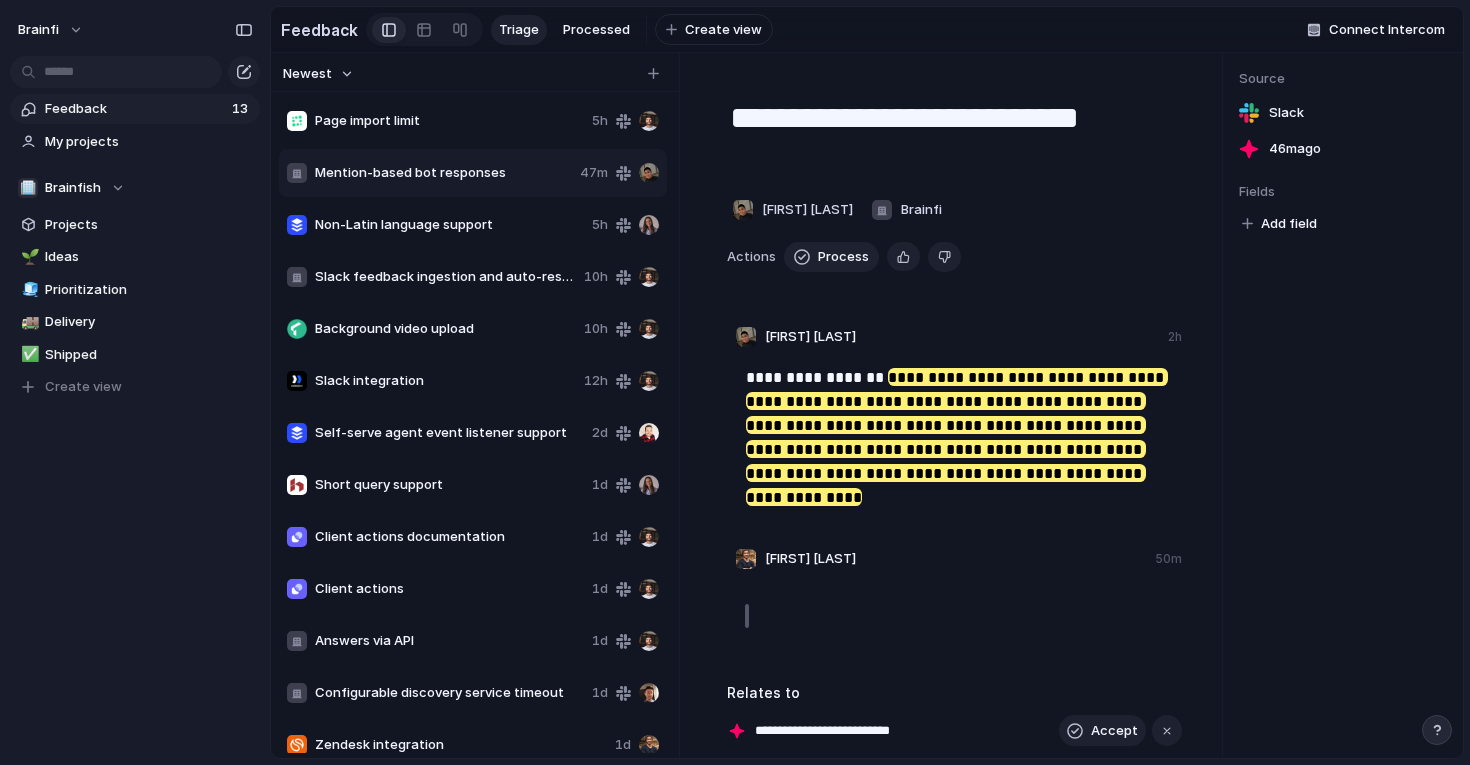 click on "Page import limit" at bounding box center [449, 121] 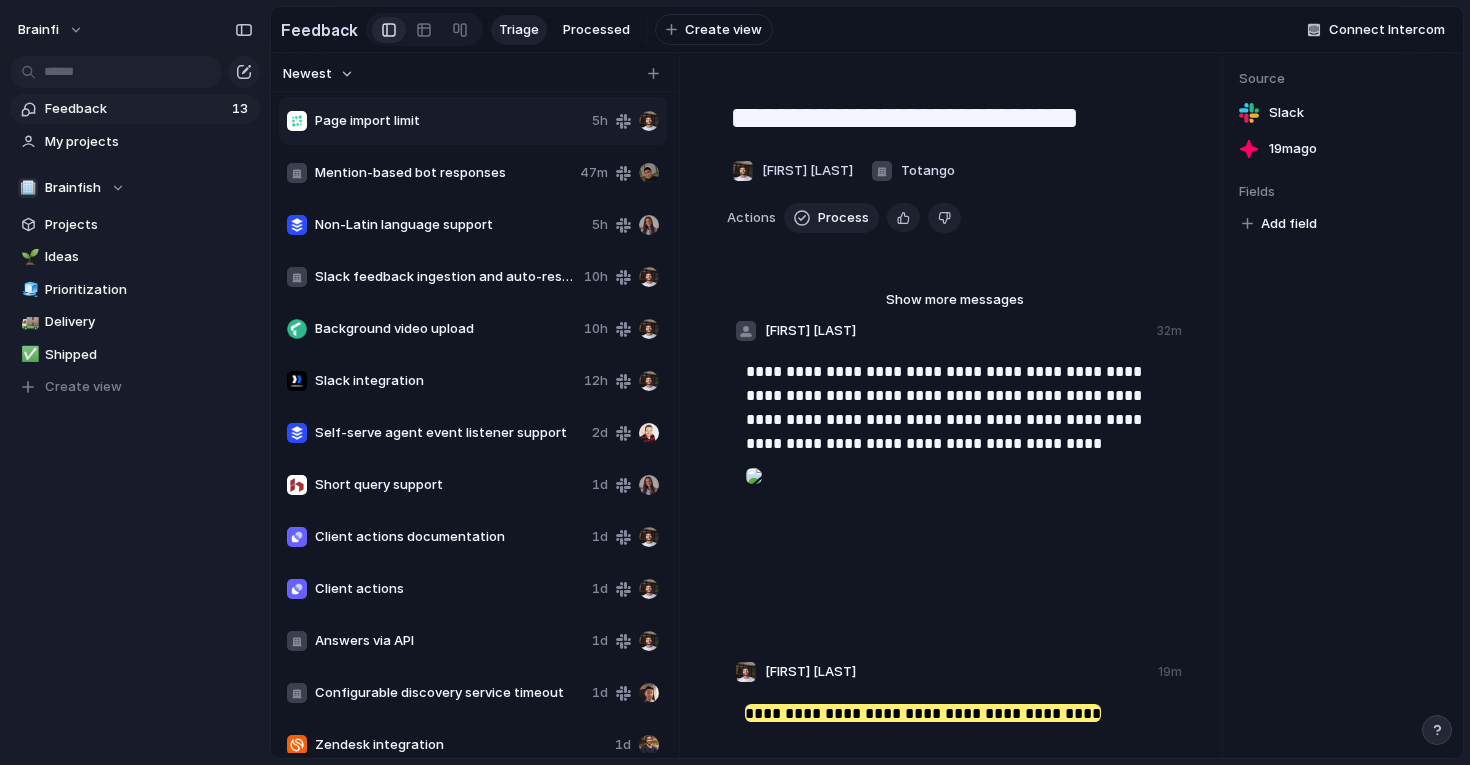 scroll, scrollTop: 18, scrollLeft: 0, axis: vertical 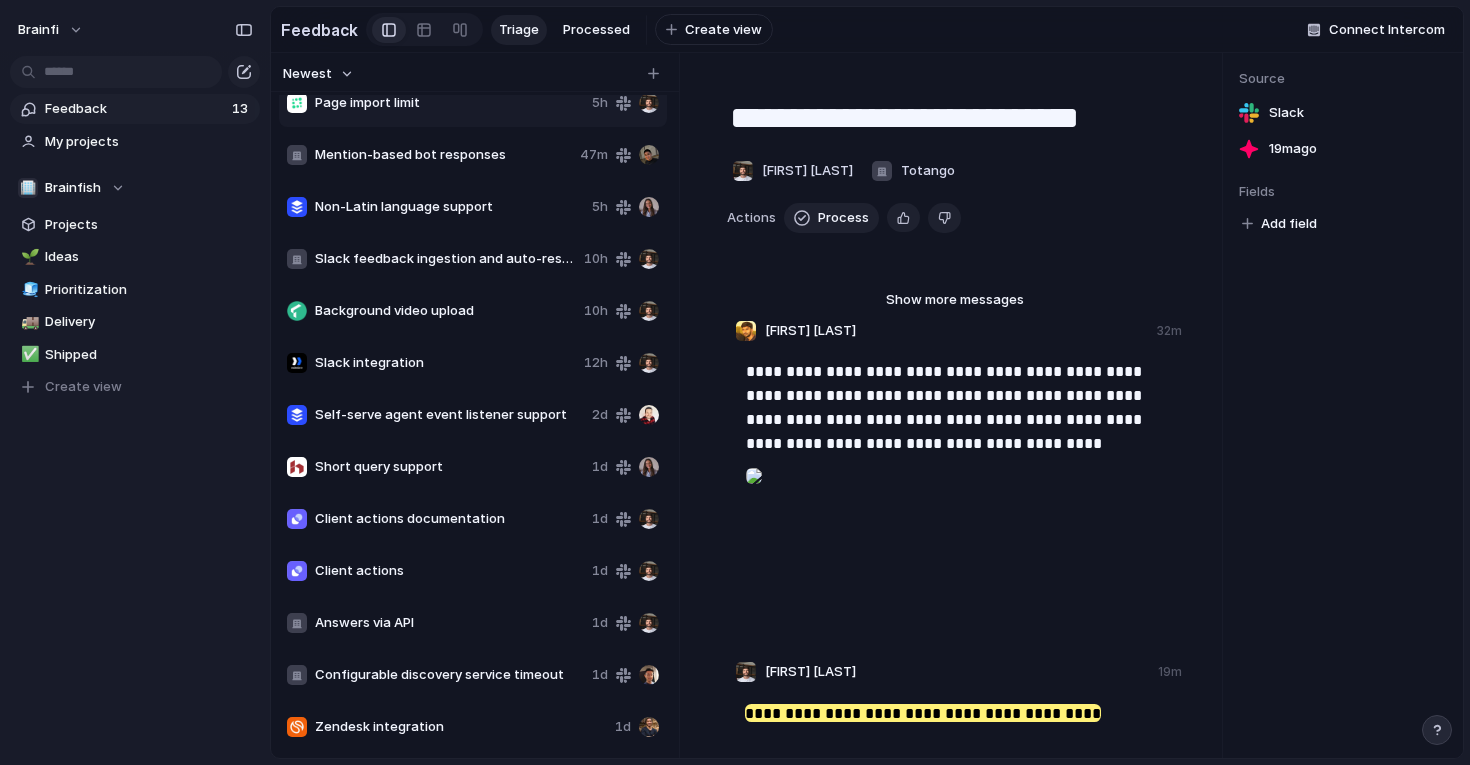 click on "Slack feedback ingestion and auto-response" at bounding box center [445, 259] 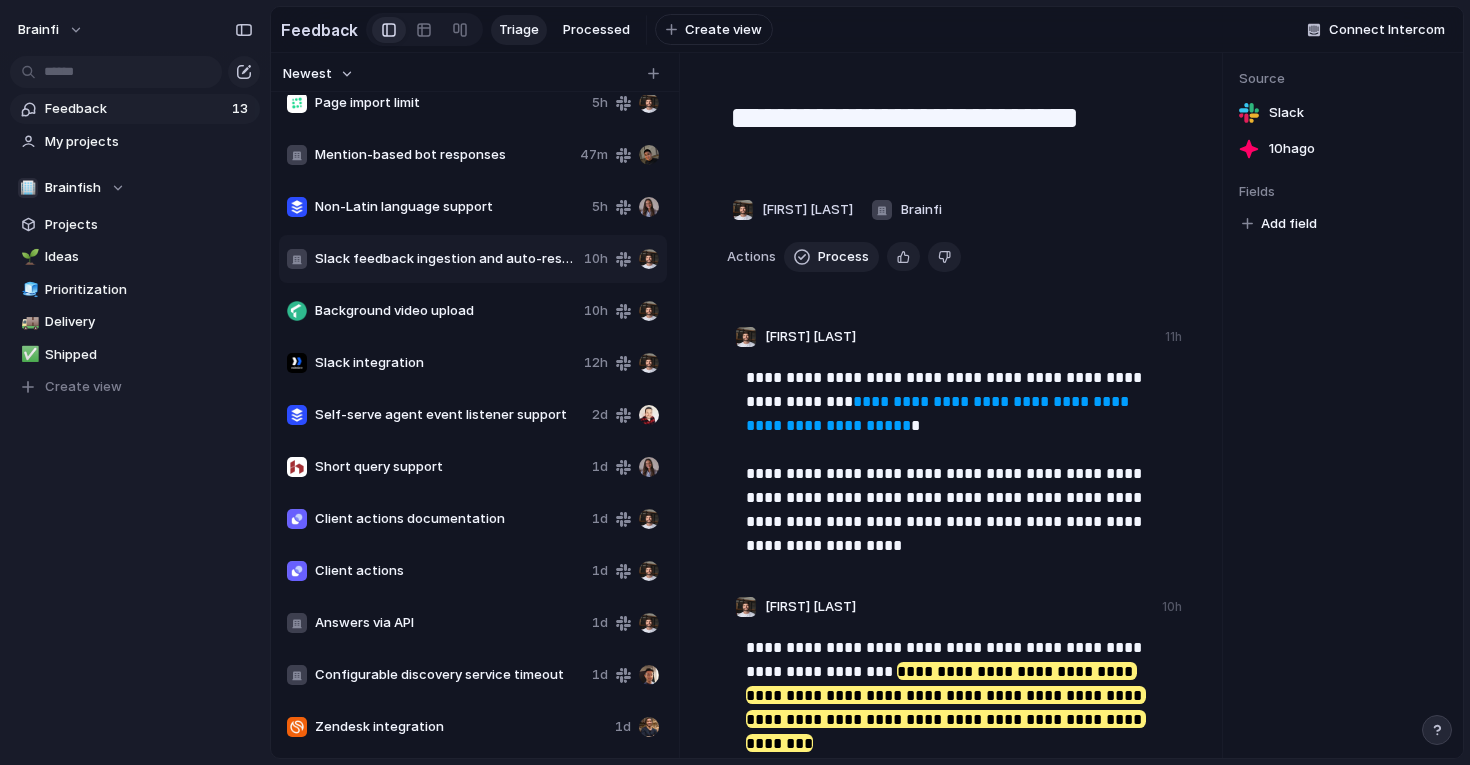 click on "Short query support" at bounding box center [449, 467] 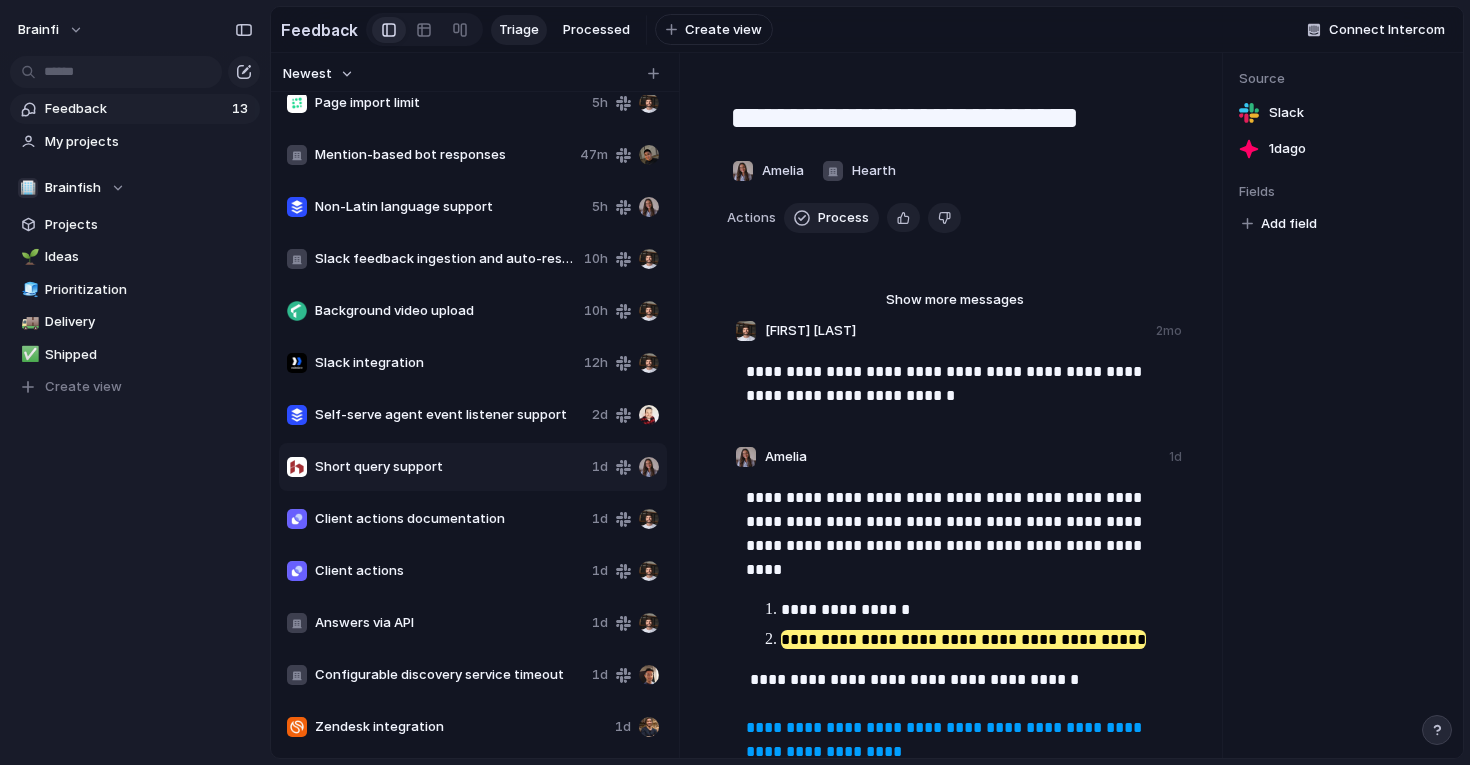 click on "Client actions documentation" at bounding box center [449, 519] 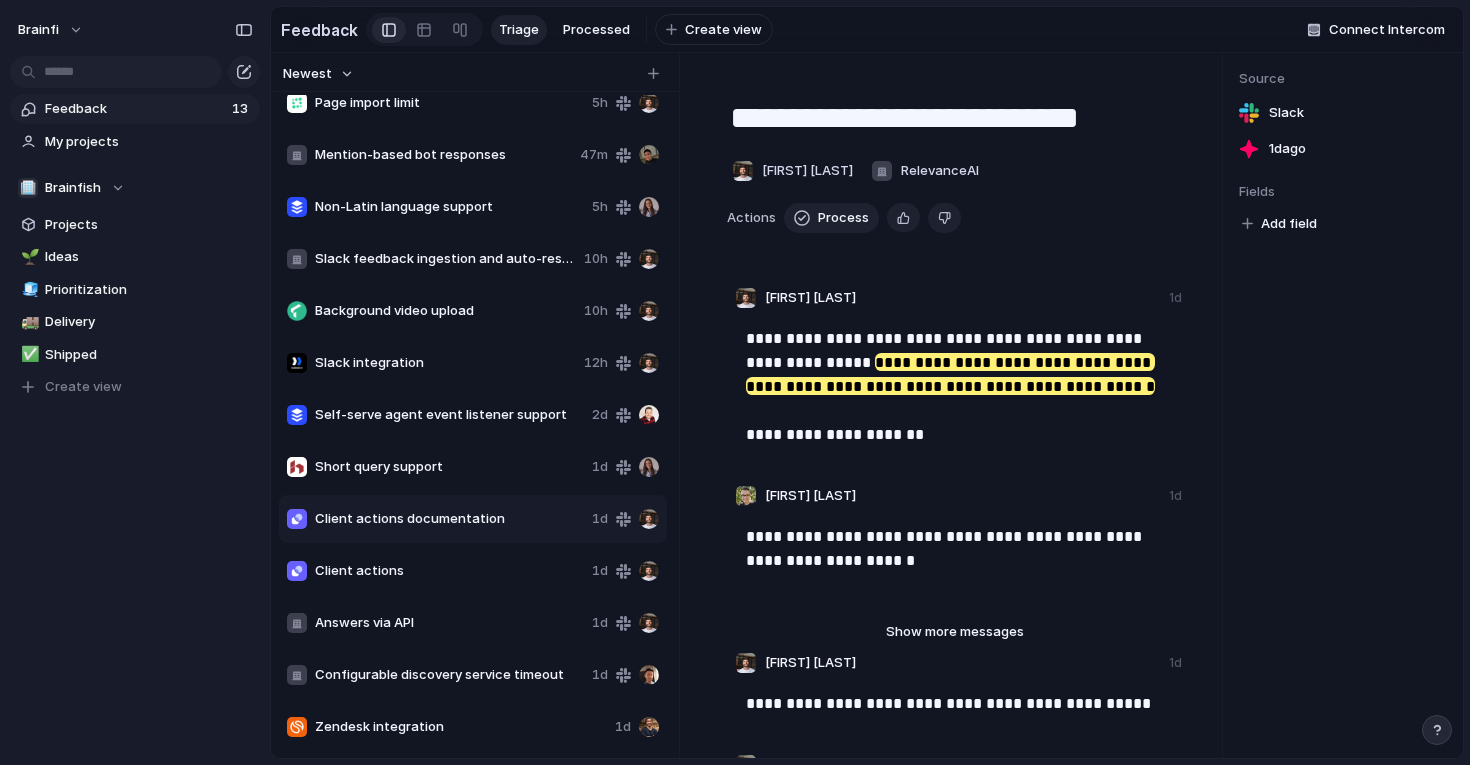 scroll, scrollTop: 0, scrollLeft: 0, axis: both 